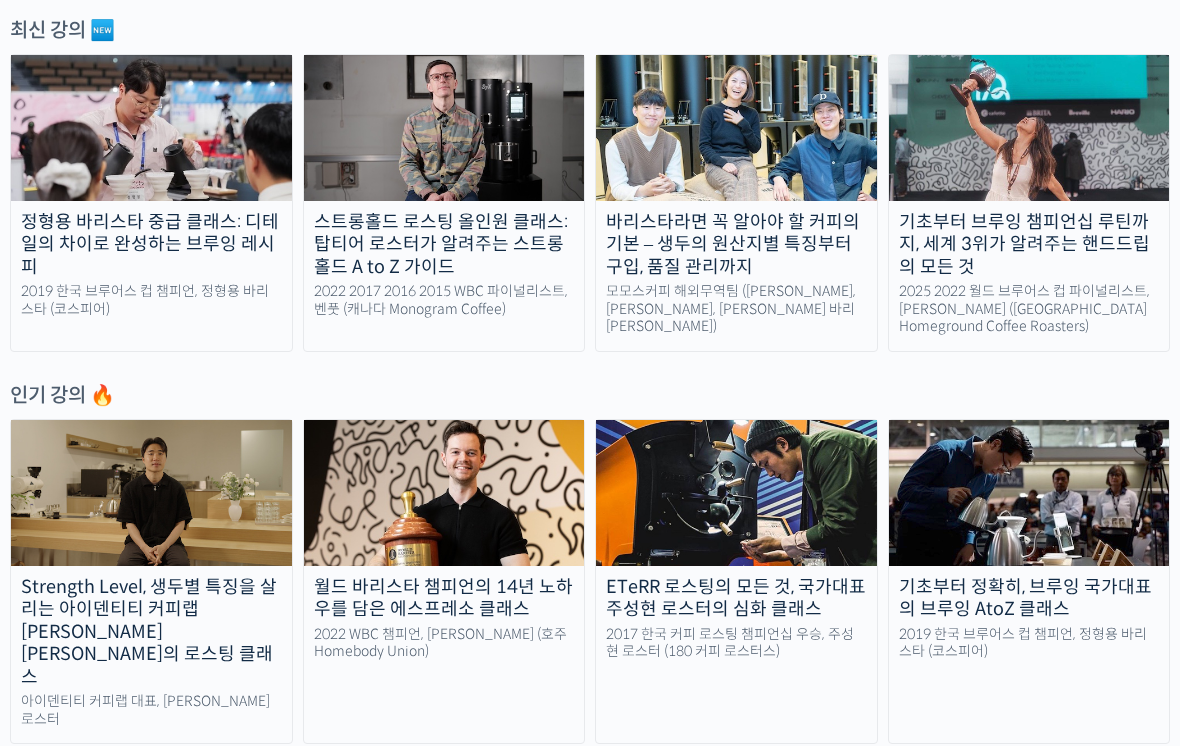 scroll, scrollTop: 713, scrollLeft: 0, axis: vertical 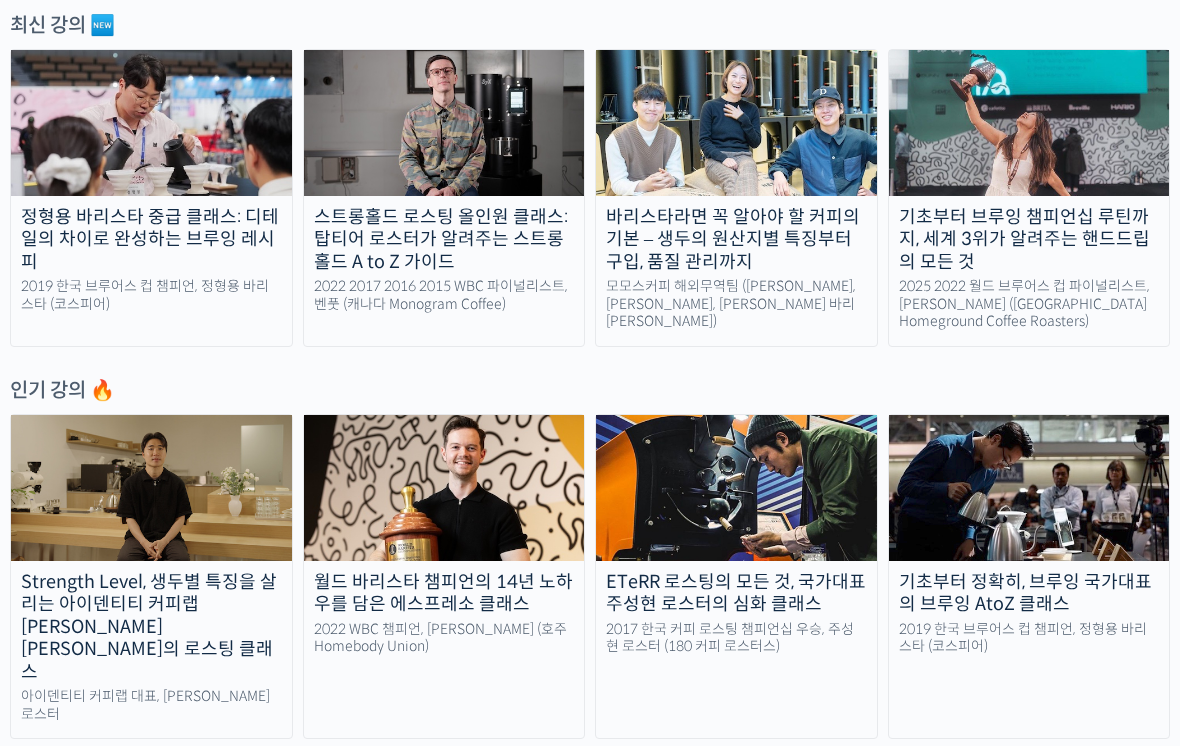 click on "바리스타라면 꼭 알아야 할 커피의 기본 – 생두의 원산지별 특징부터 구입, 품질 관리까지
모모스커피 해외무역팀 (전주연, 추경하, 김한중 바리스타)" at bounding box center (736, 198) 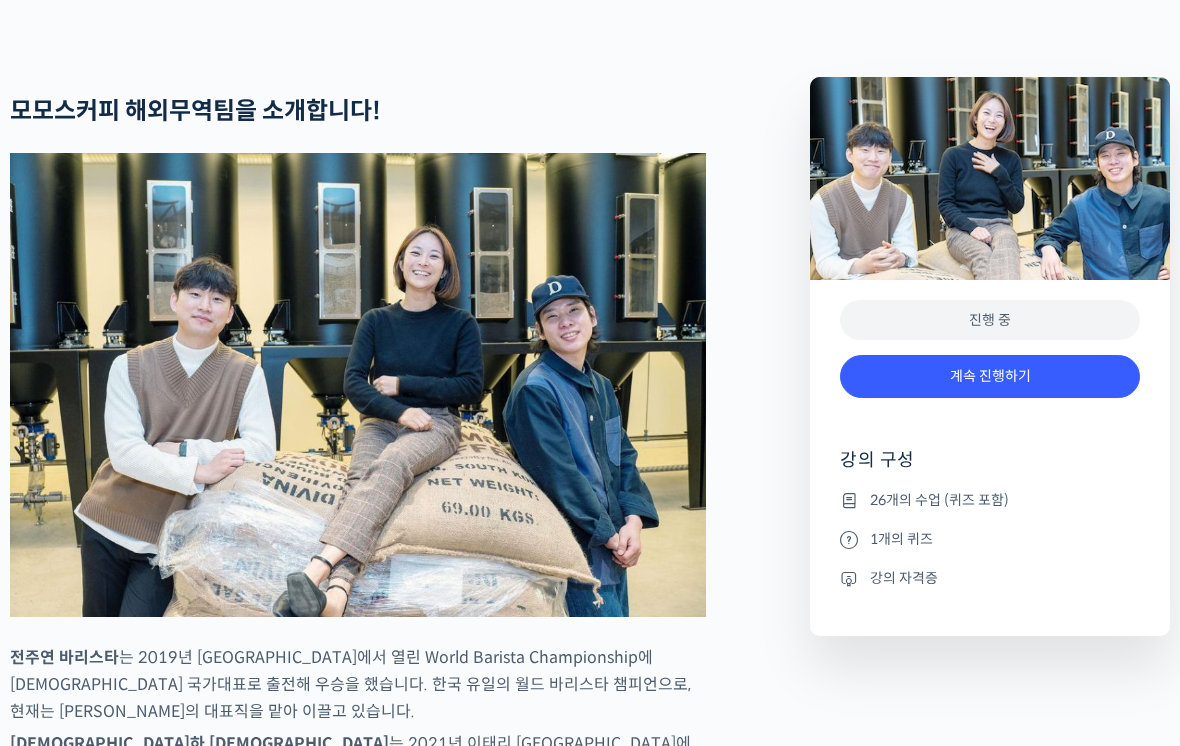 scroll, scrollTop: 777, scrollLeft: 0, axis: vertical 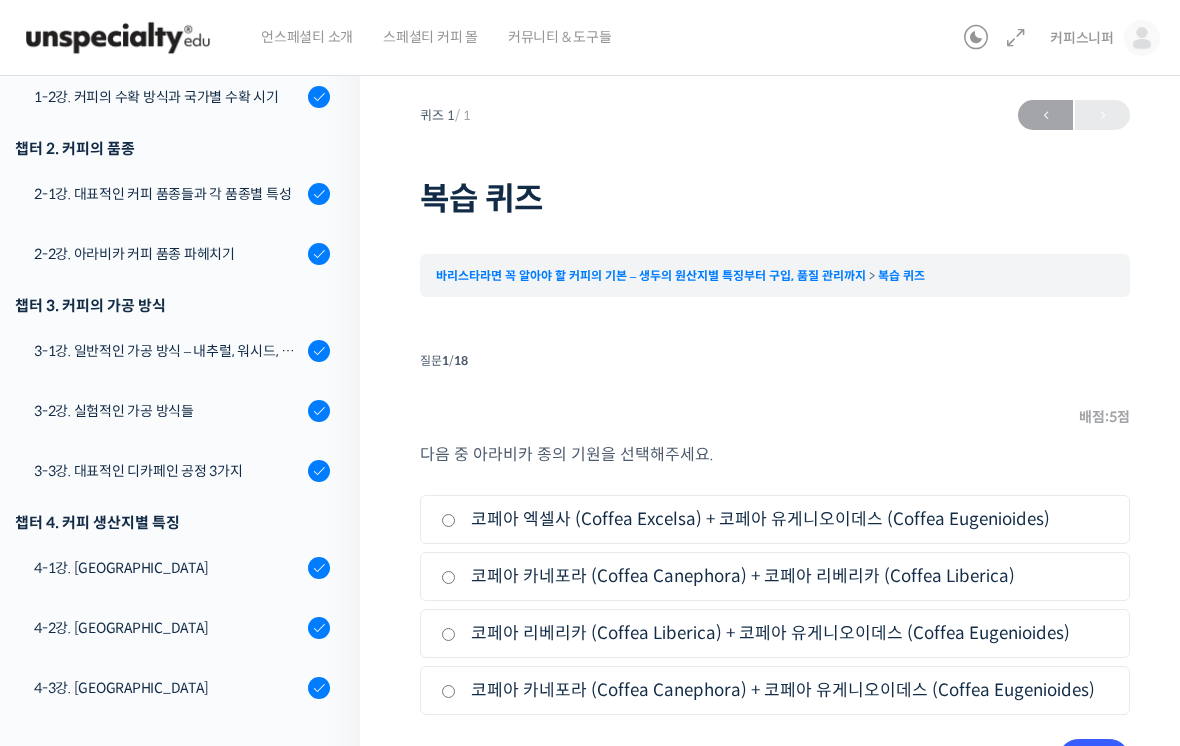 click on "4-1강. [GEOGRAPHIC_DATA]" at bounding box center (168, 568) 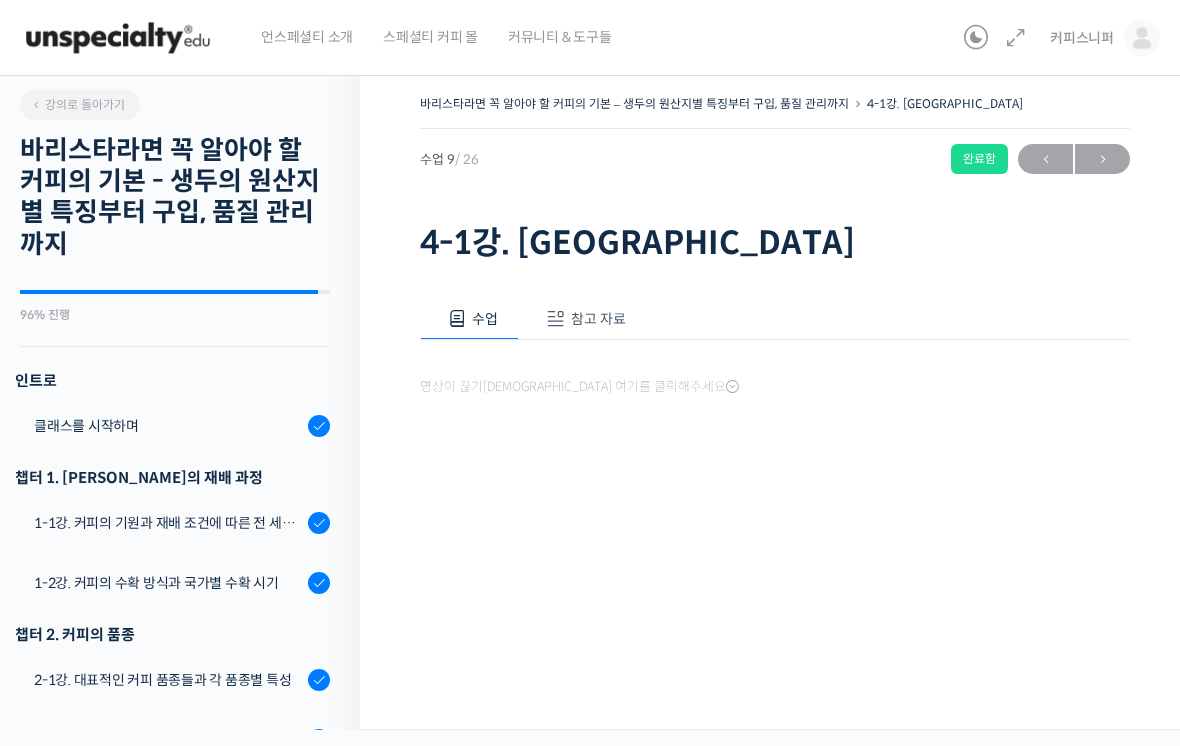 scroll, scrollTop: 0, scrollLeft: 0, axis: both 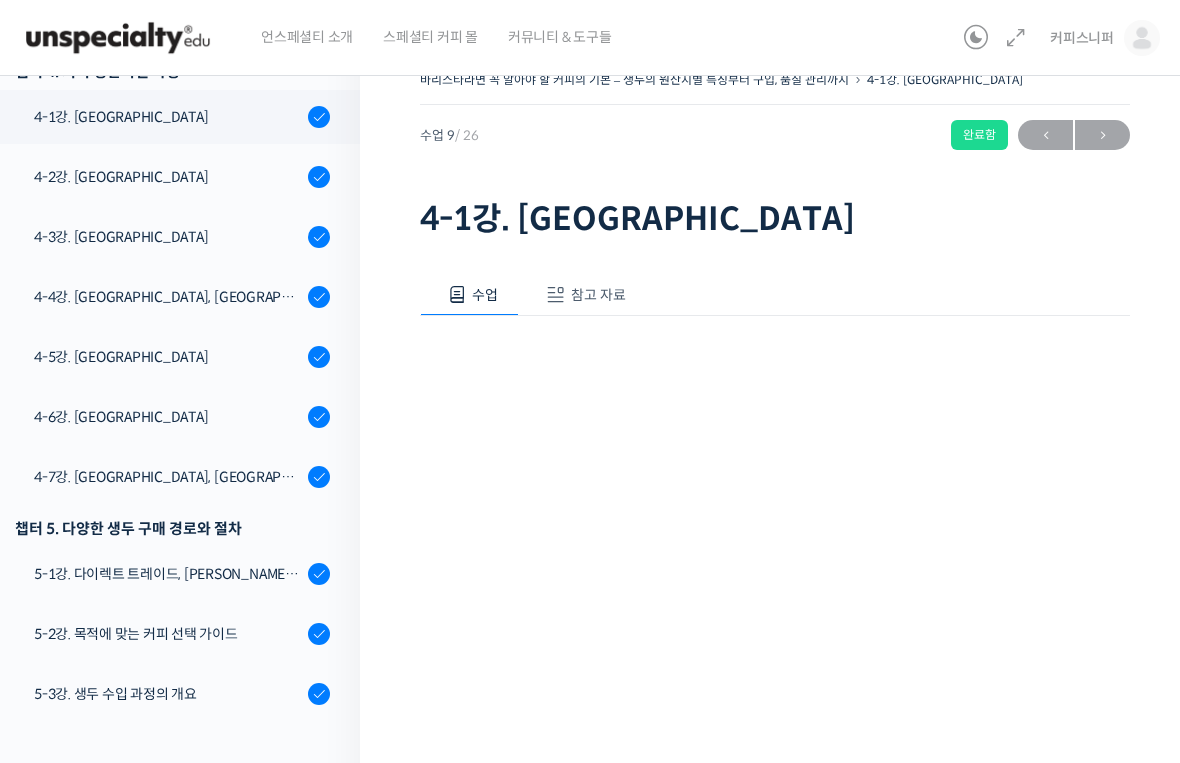 click on "언스페셜티 소개 스페셜티 커피 몰 커뮤니티 & 도구들
커피스니퍼
커피스니퍼
@koffeesnif1724300031
내가 등록한 강의
나의 자격증
수강생 그룹
내가 참여한 게시글
내 계정
로그아웃
Search for:
커피스니퍼
내 계정" at bounding box center [590, 357] 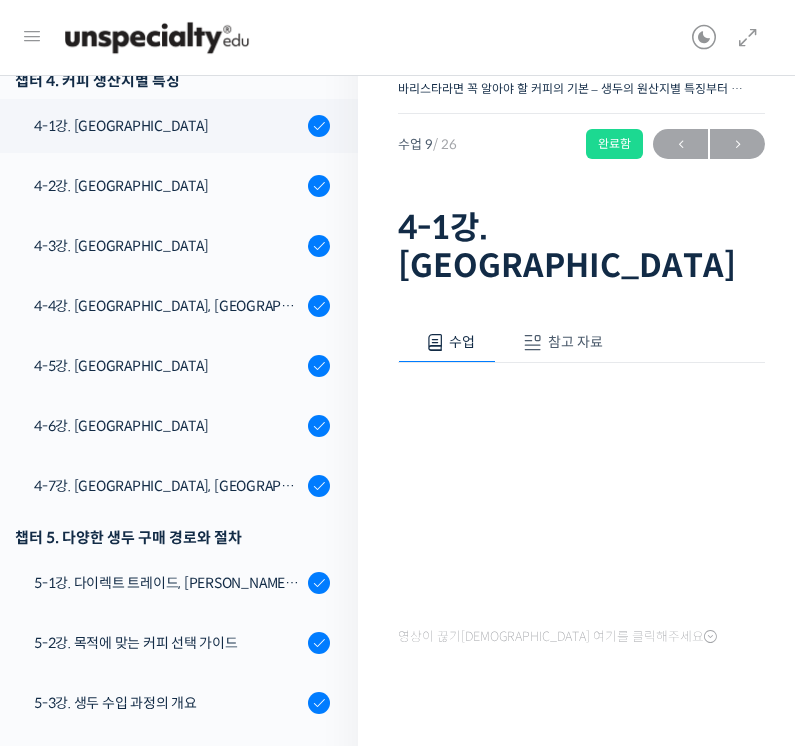scroll, scrollTop: 0, scrollLeft: 0, axis: both 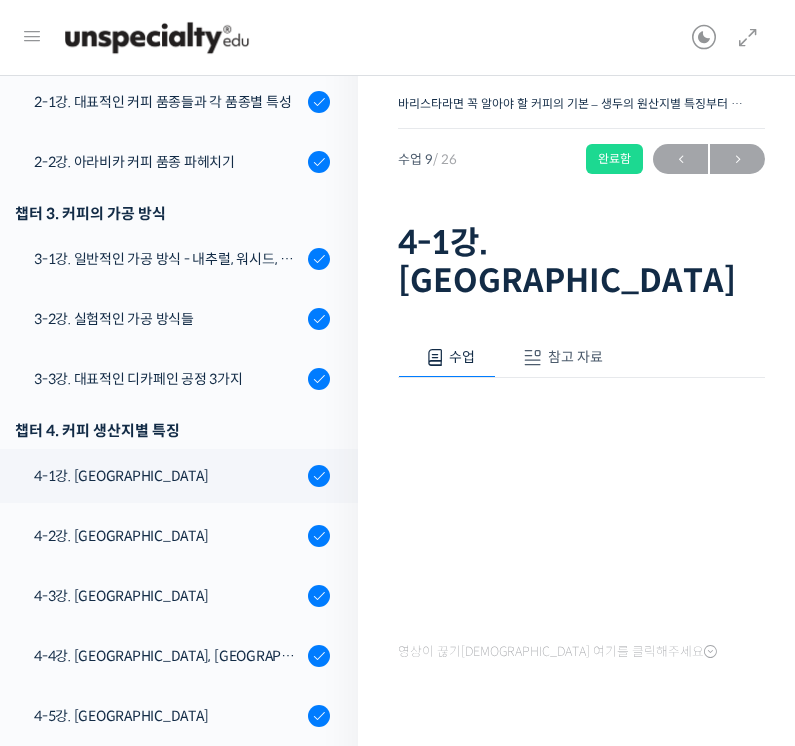 click on "참고 자료" at bounding box center (560, 358) 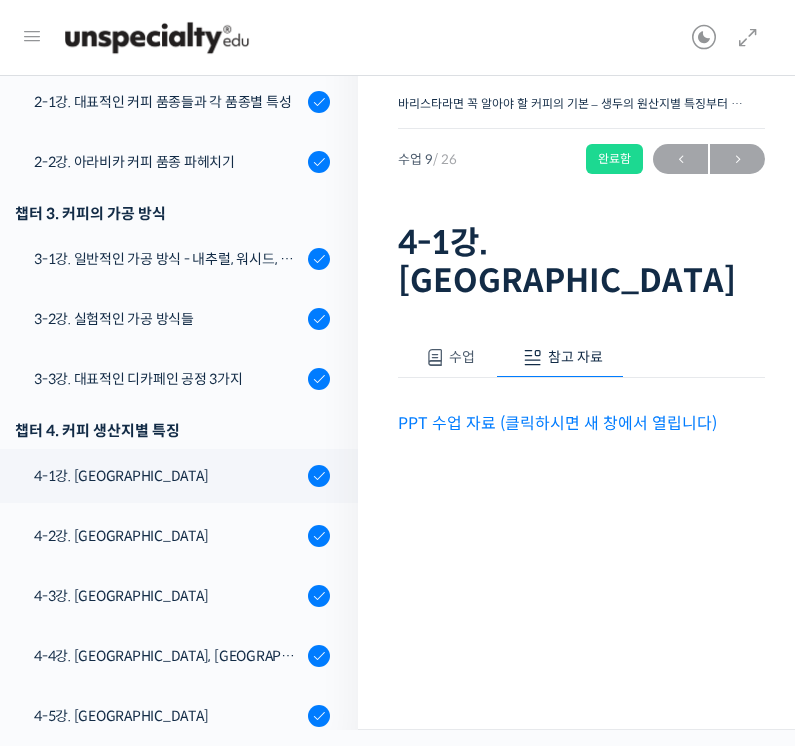 click on "PPT 수업 자료 (클릭하시면 새 창에서 열립니다)" at bounding box center (557, 423) 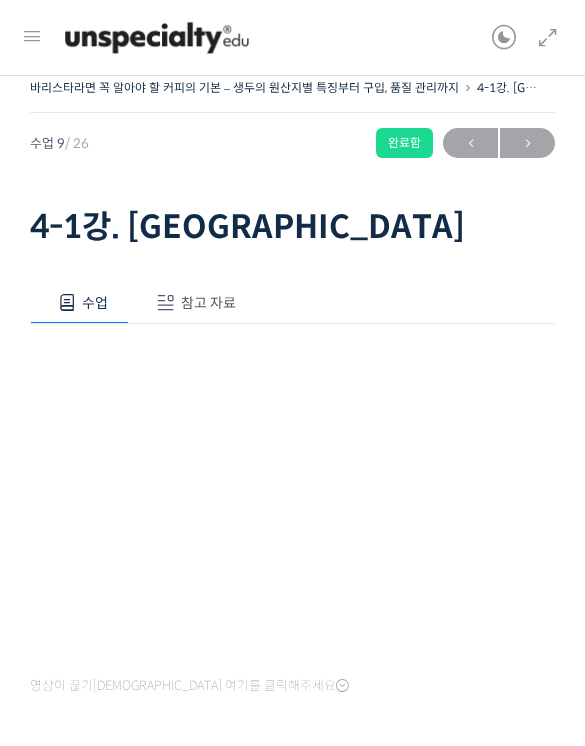 scroll, scrollTop: 12, scrollLeft: 0, axis: vertical 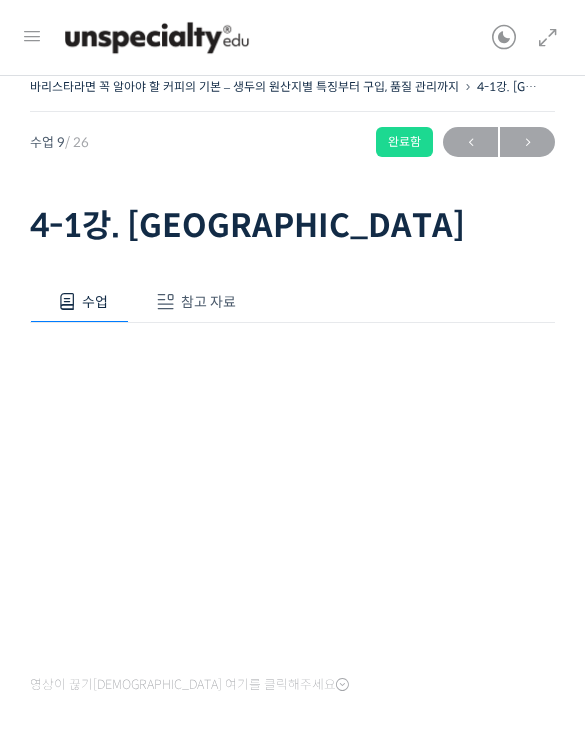 click at bounding box center (32, 36) 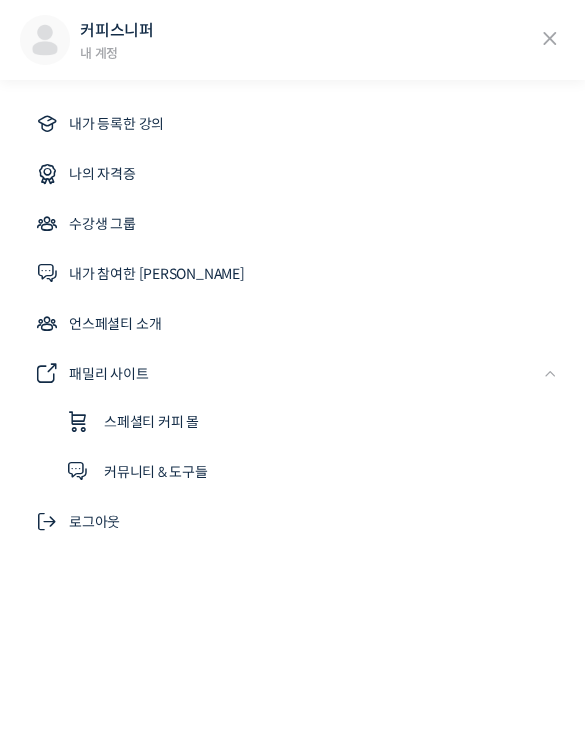 click on "내가 등록한 강의" at bounding box center [292, 124] 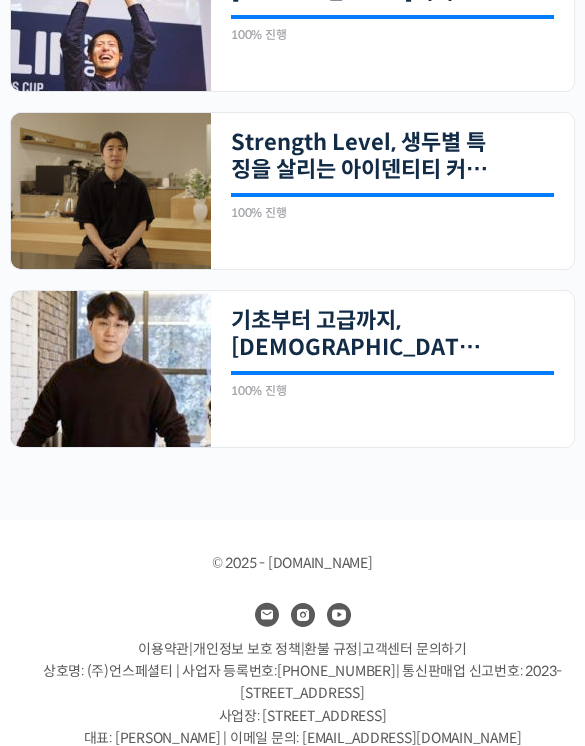 scroll, scrollTop: 1047, scrollLeft: 0, axis: vertical 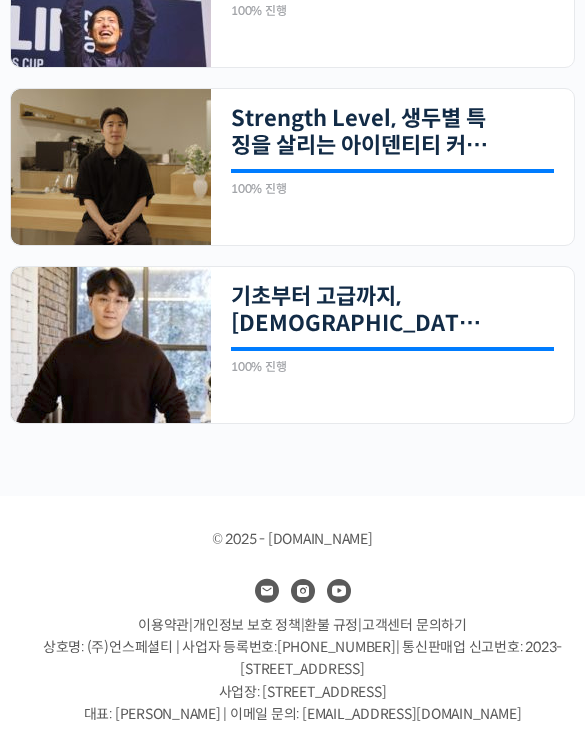 click on "기초부터 고급까지, [DEMOGRAPHIC_DATA] 국가대표 [PERSON_NAME] 바리[PERSON_NAME]의 브루잉 클래스" at bounding box center (360, 310) 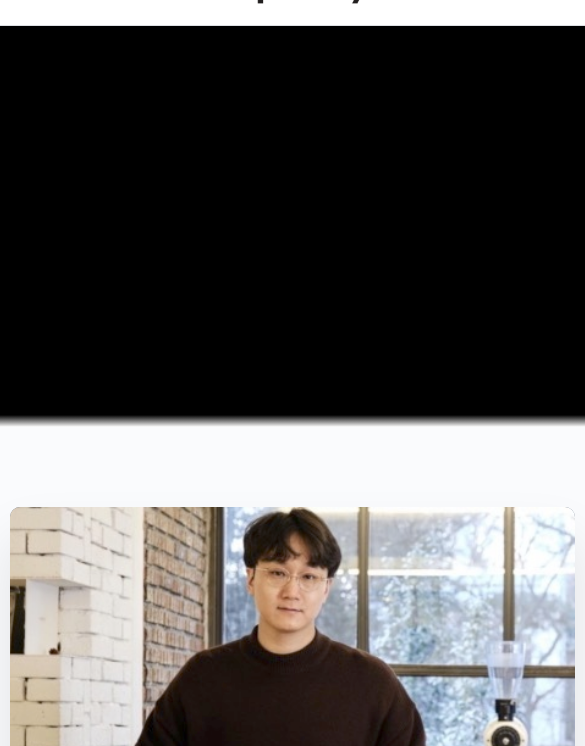 scroll, scrollTop: 0, scrollLeft: 0, axis: both 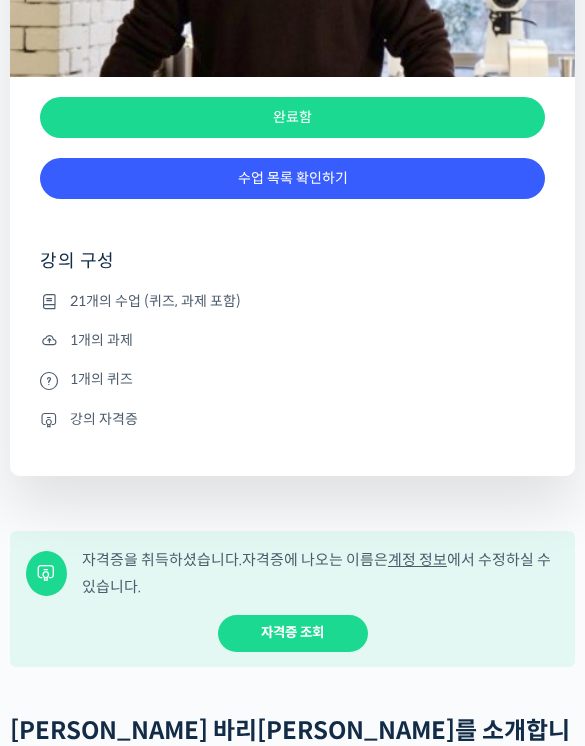 click on "수업 목록 확인하기" at bounding box center [292, 178] 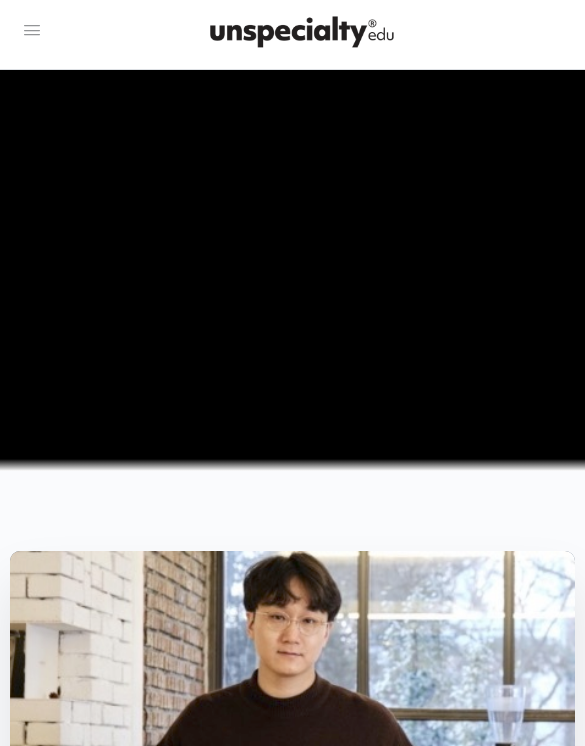 scroll, scrollTop: 0, scrollLeft: 0, axis: both 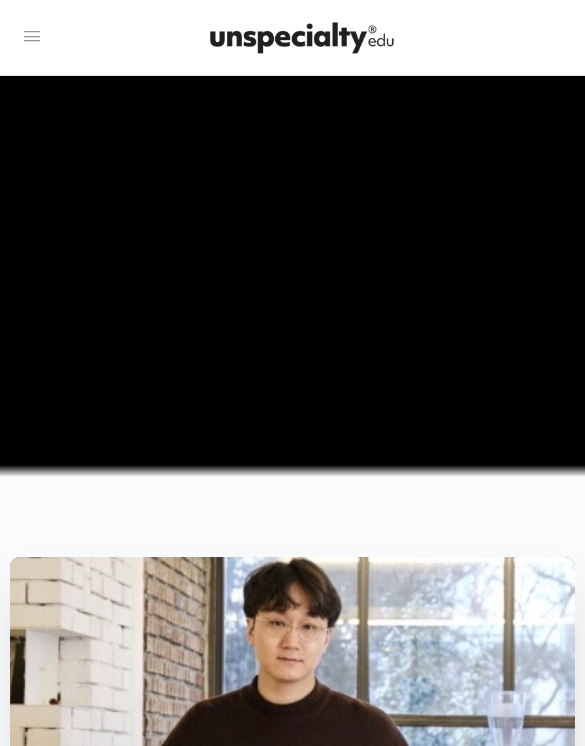 click at bounding box center (32, 37) 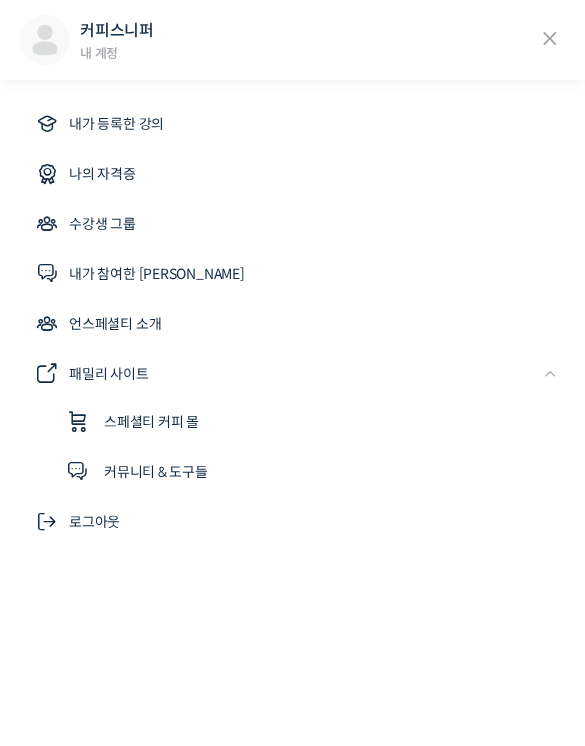 click on "내가 등록한 강의" at bounding box center [292, 124] 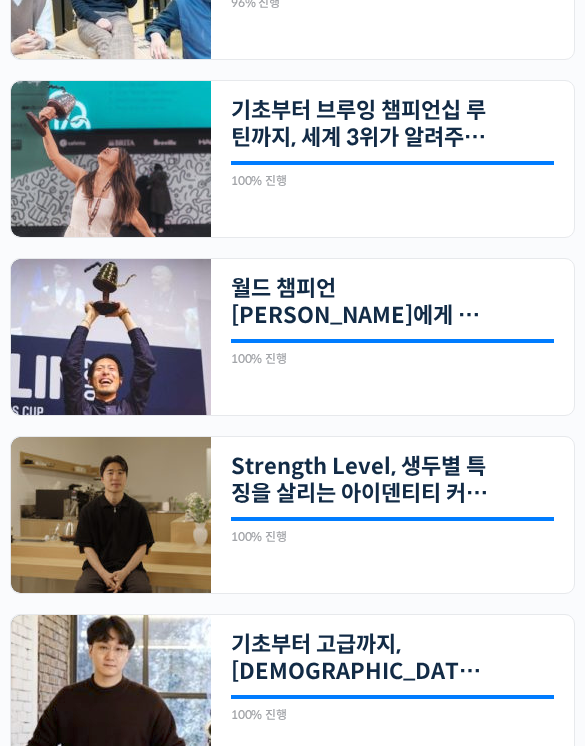 scroll, scrollTop: 702, scrollLeft: 0, axis: vertical 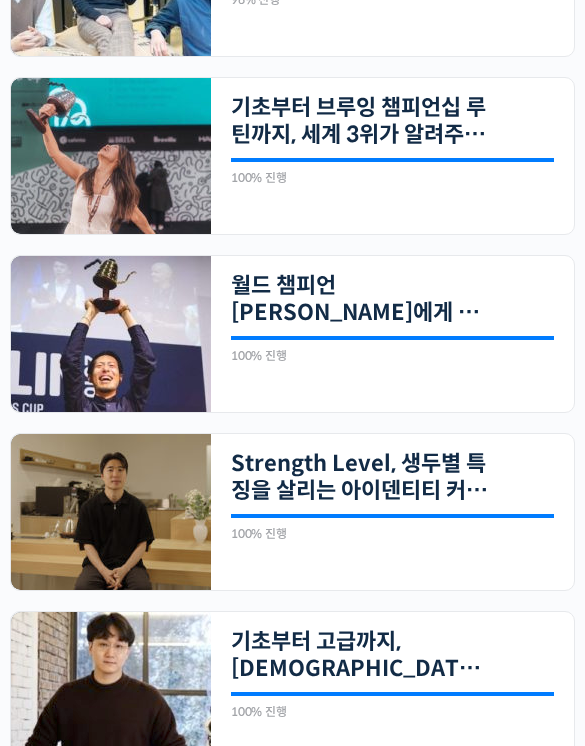 click on "월드 챔피언 [PERSON_NAME]에게 차근차근 배우는 [PERSON_NAME]의 기본기" at bounding box center (360, 299) 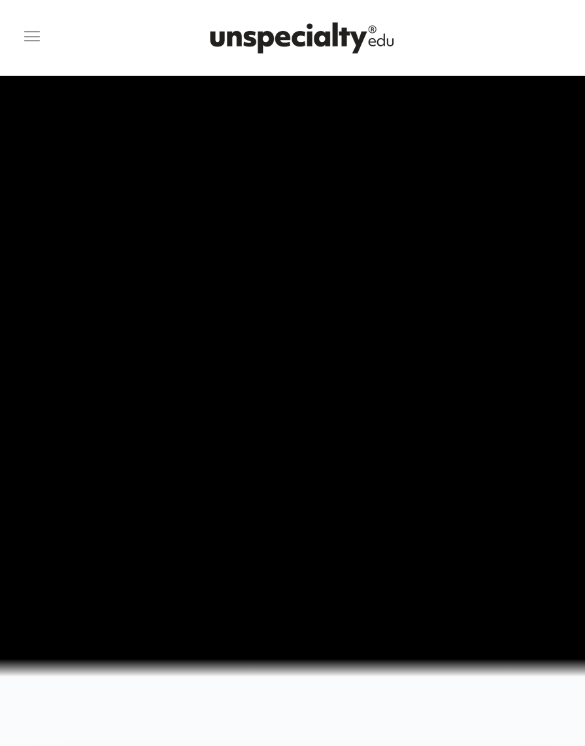 scroll, scrollTop: 0, scrollLeft: 0, axis: both 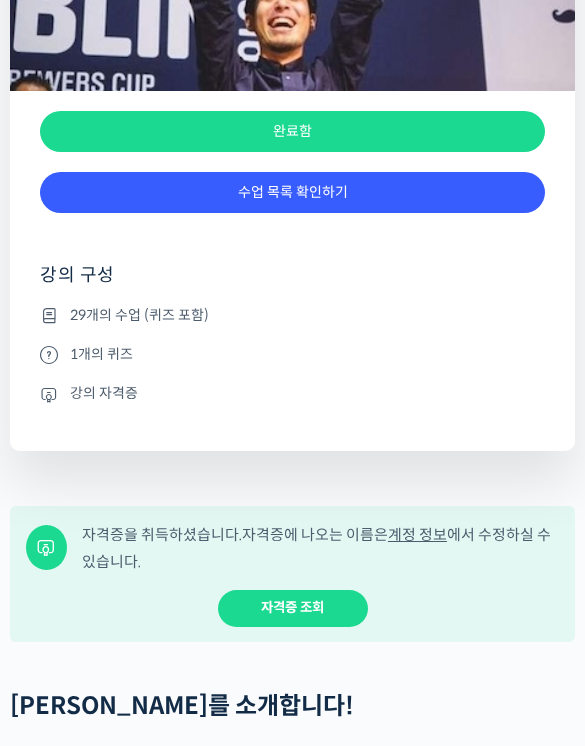 click on "수업 목록 확인하기" at bounding box center (292, 192) 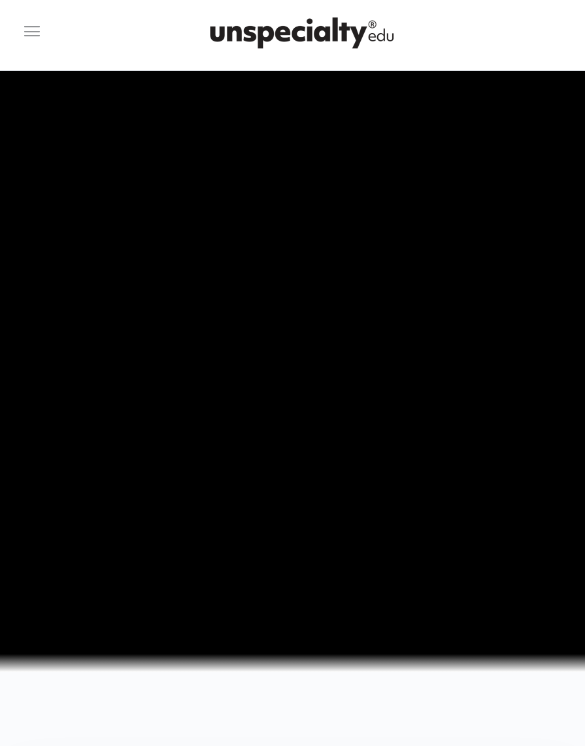 scroll, scrollTop: 0, scrollLeft: 0, axis: both 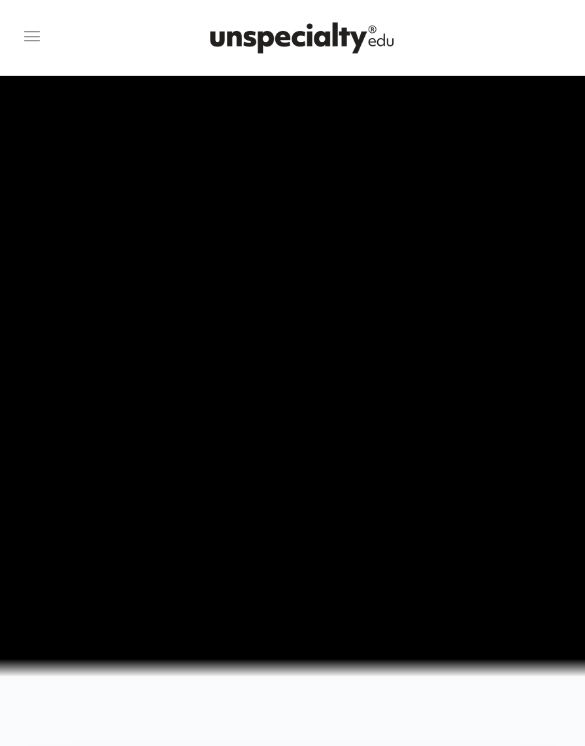 click at bounding box center [32, 37] 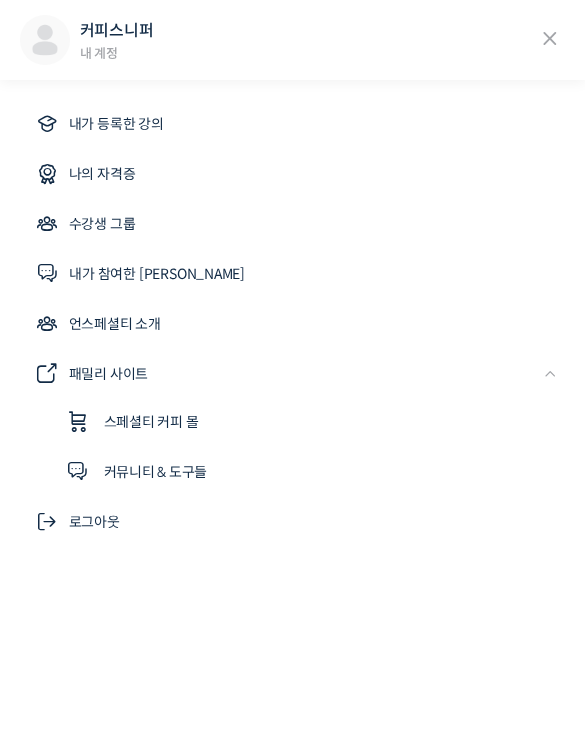 click on "내가 등록한 강의" at bounding box center (116, 124) 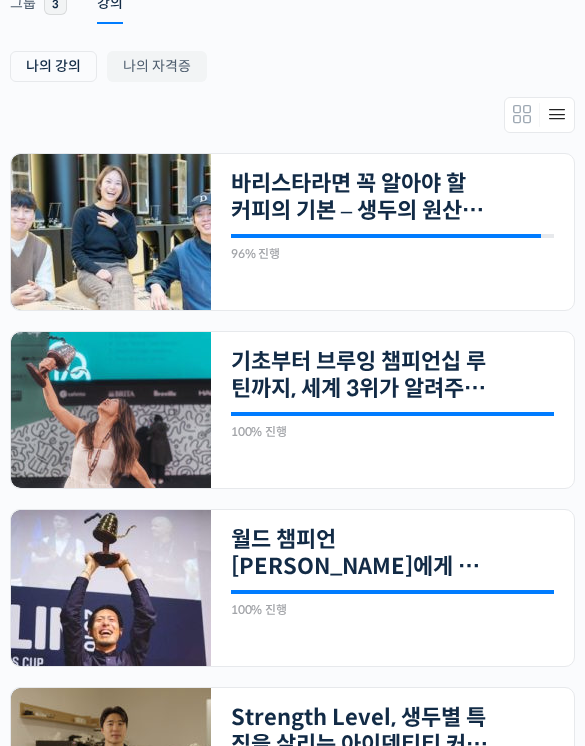 scroll, scrollTop: 447, scrollLeft: 0, axis: vertical 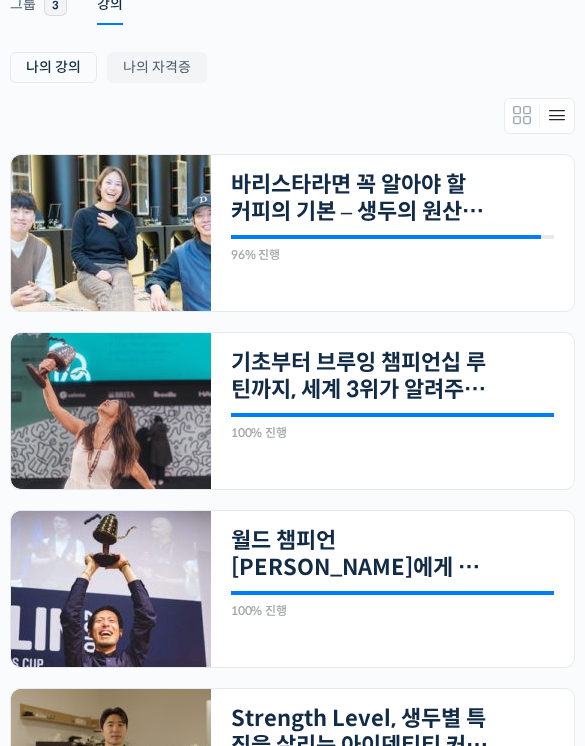 click on "기초부터 브루잉 챔피언십 루틴까지, 세계 3위가 알려주는 핸드드립의 모든 것" at bounding box center [360, 376] 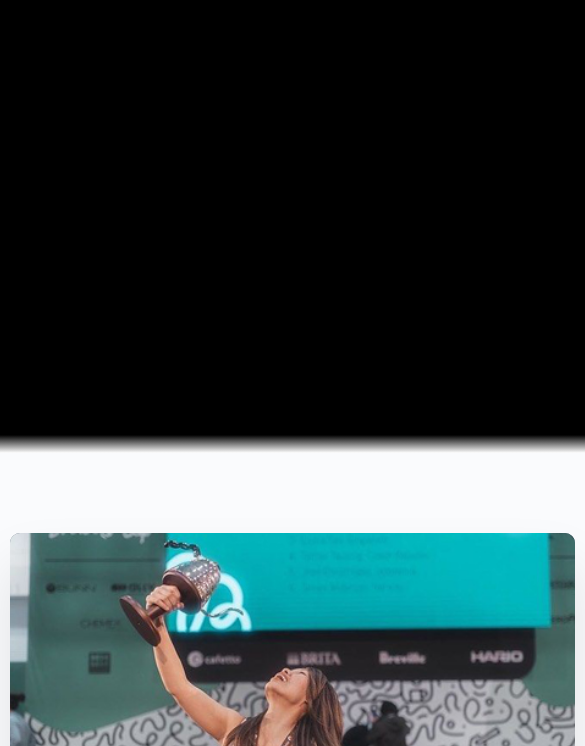 scroll, scrollTop: 0, scrollLeft: 0, axis: both 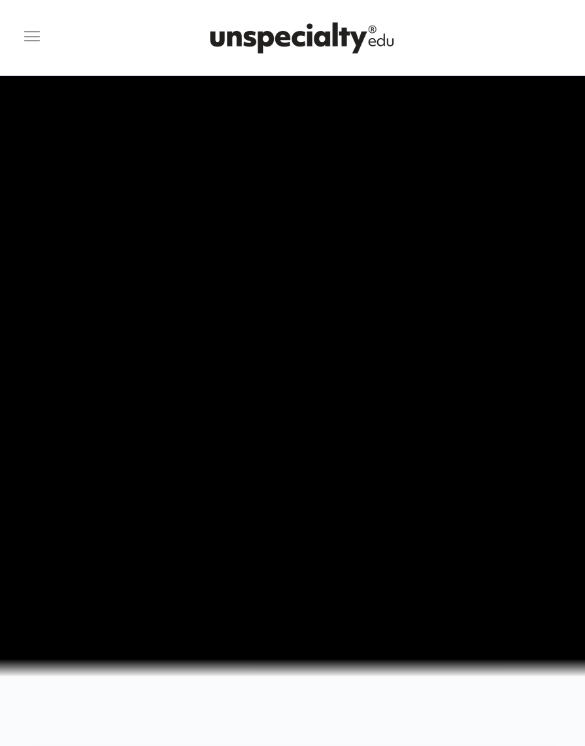 click at bounding box center (302, 38) 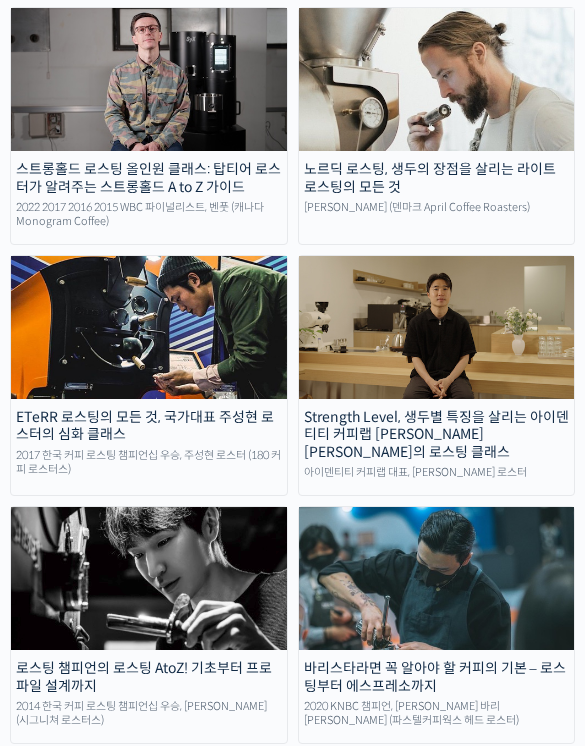 scroll, scrollTop: 2213, scrollLeft: 0, axis: vertical 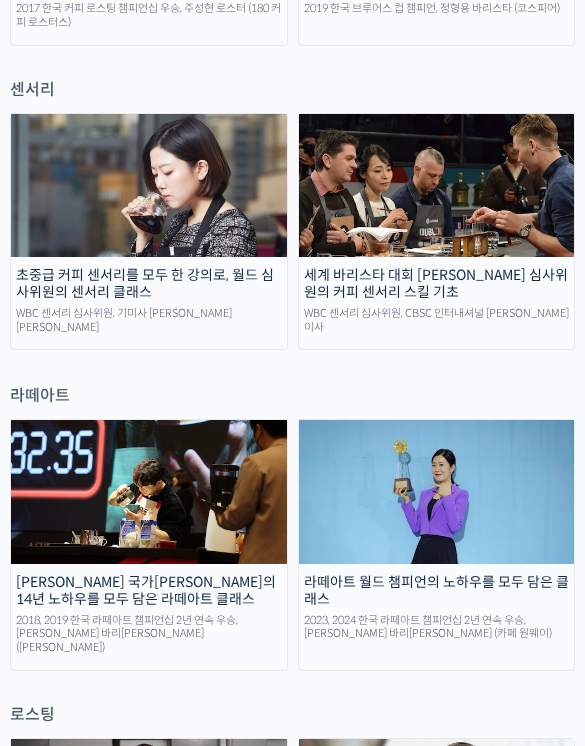 click on "초중급 커피 센서리를 모두 한 강의로, 월드 심사위원의 센서리 클래스
WBC 센서리 심사위원, 기미사 송인영 대표" at bounding box center [149, 232] 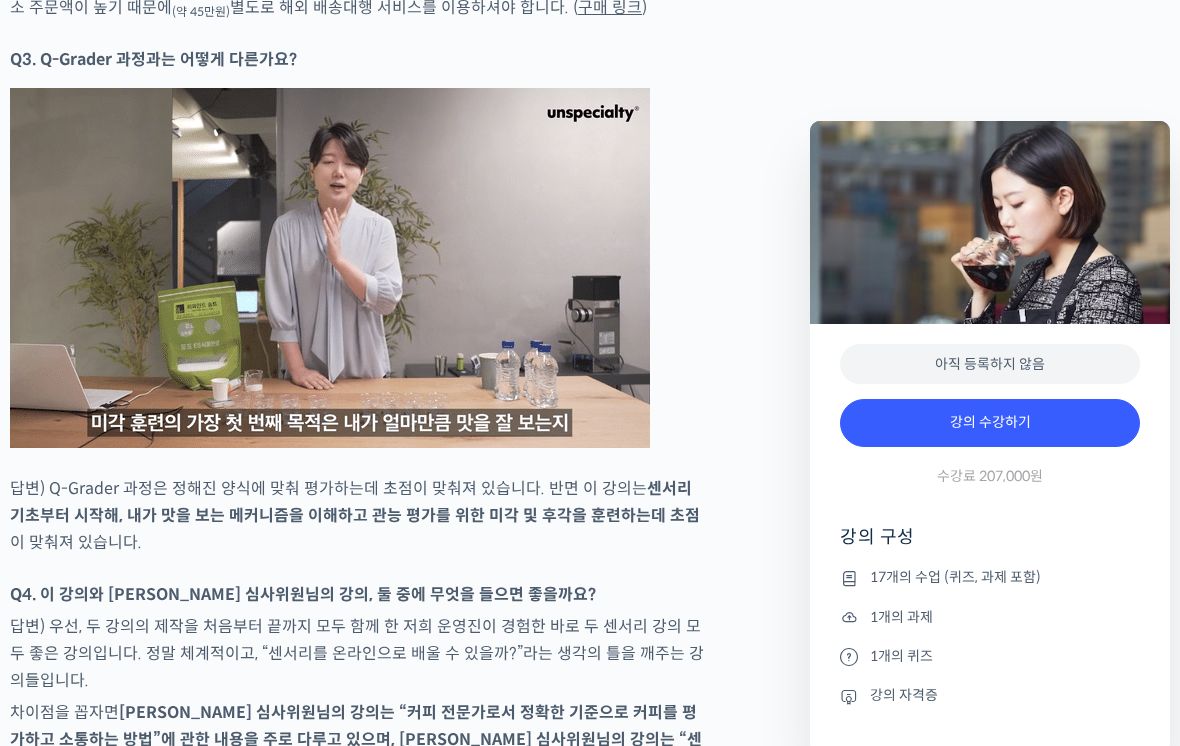 scroll, scrollTop: 11565, scrollLeft: 0, axis: vertical 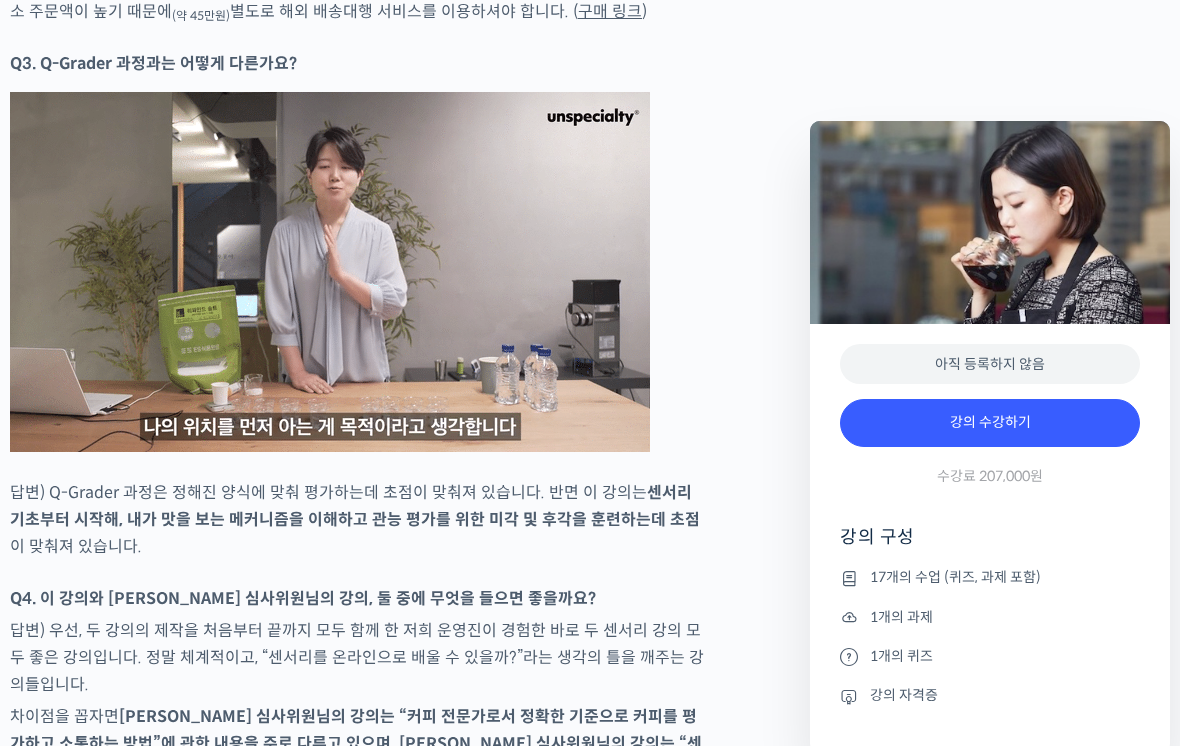 click on "(Flavour Activ Coffee Defects Kit, 약 12만원 – 해외 배송비 별도)" at bounding box center (403, -66) 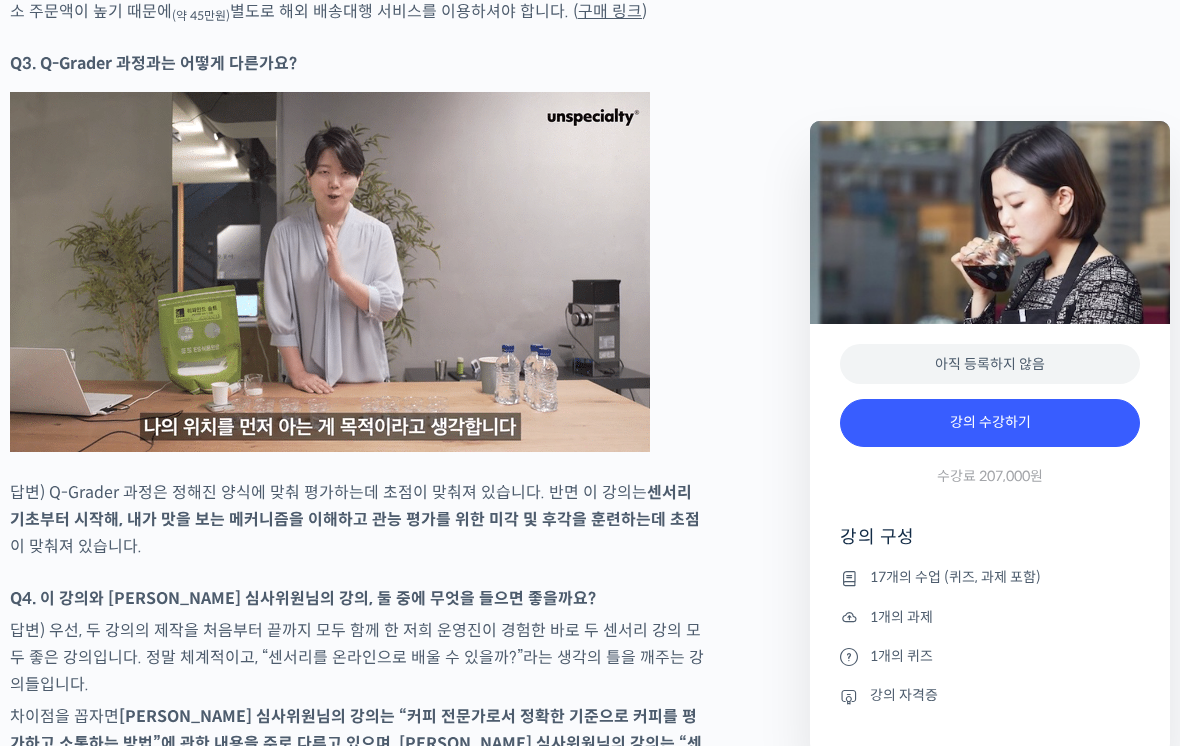 click on "구매 링크" at bounding box center [493, -102] 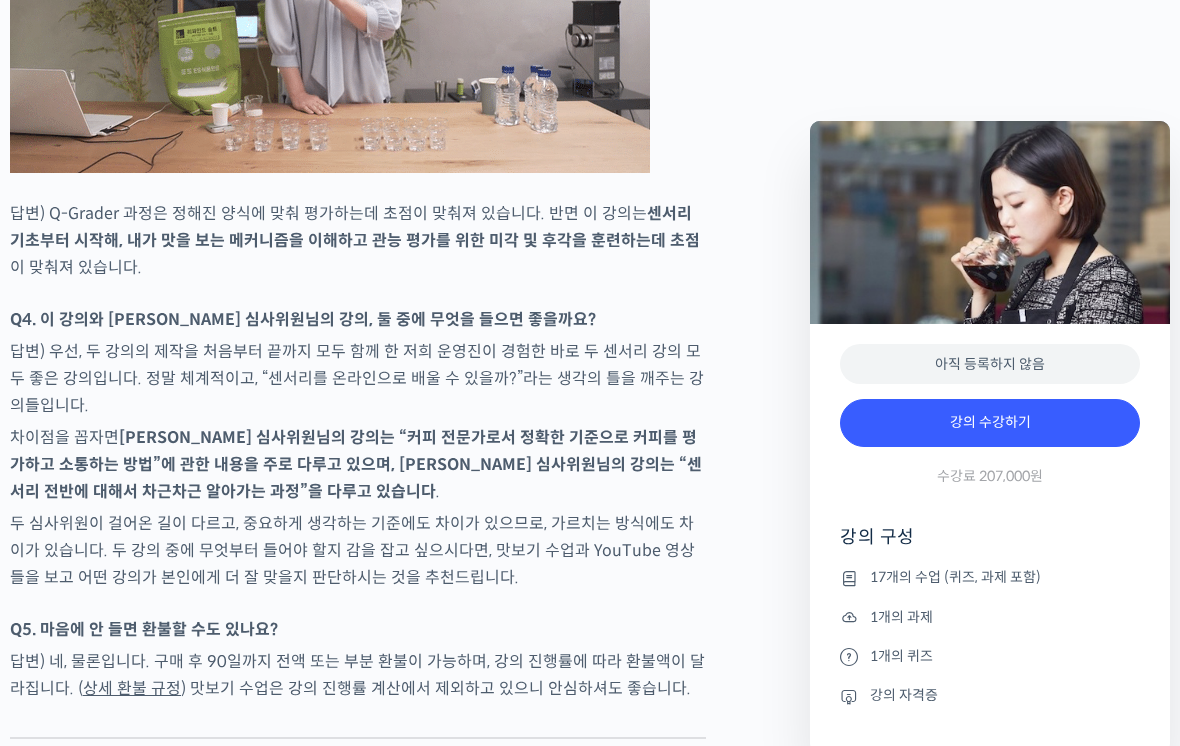 scroll, scrollTop: 11824, scrollLeft: 0, axis: vertical 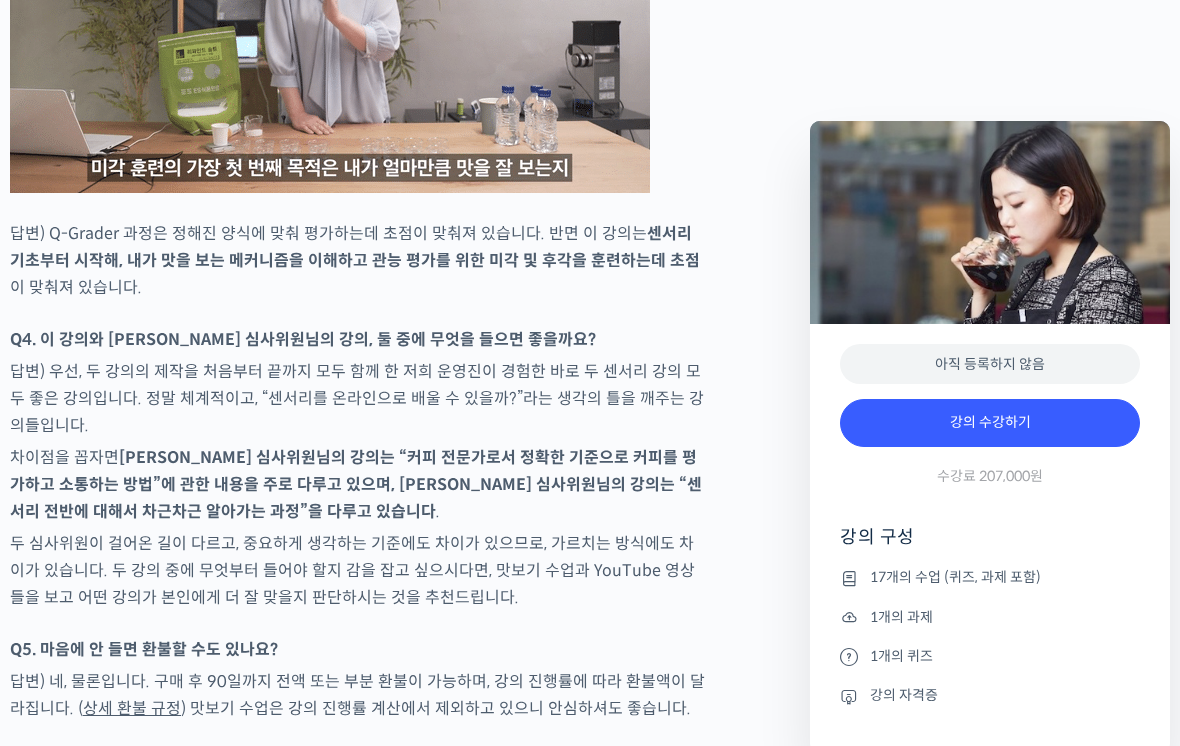 click on "구매 링크" at bounding box center [610, -248] 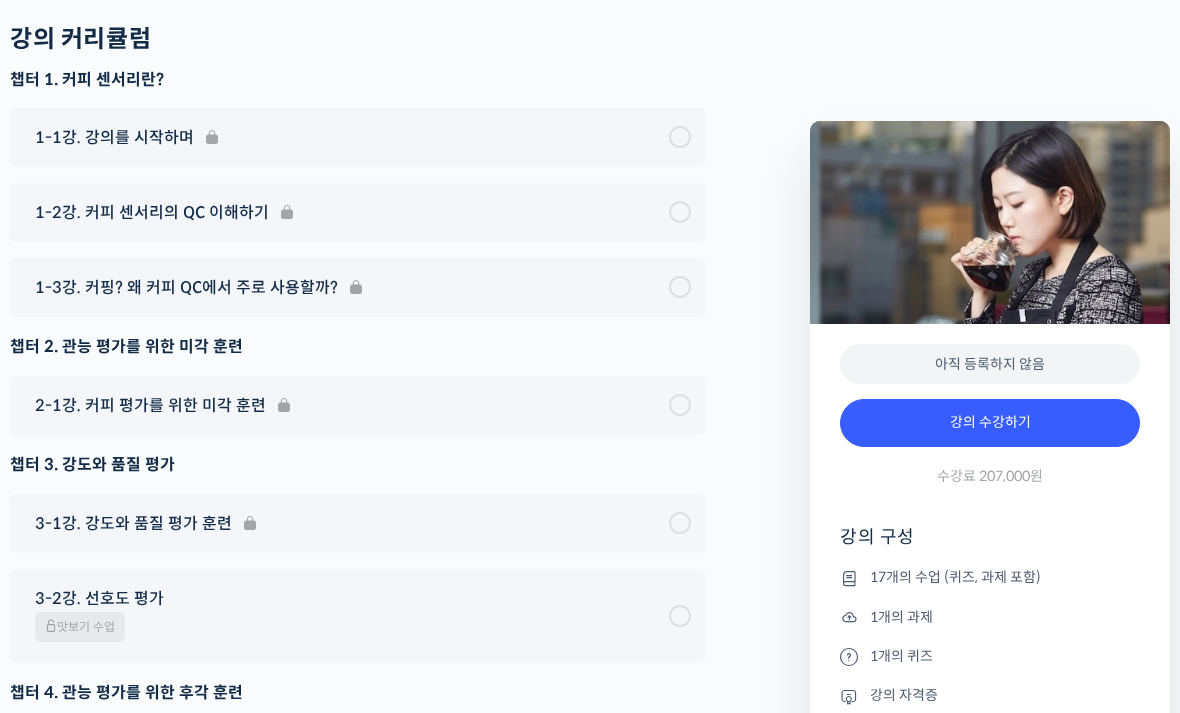 scroll, scrollTop: 12814, scrollLeft: 0, axis: vertical 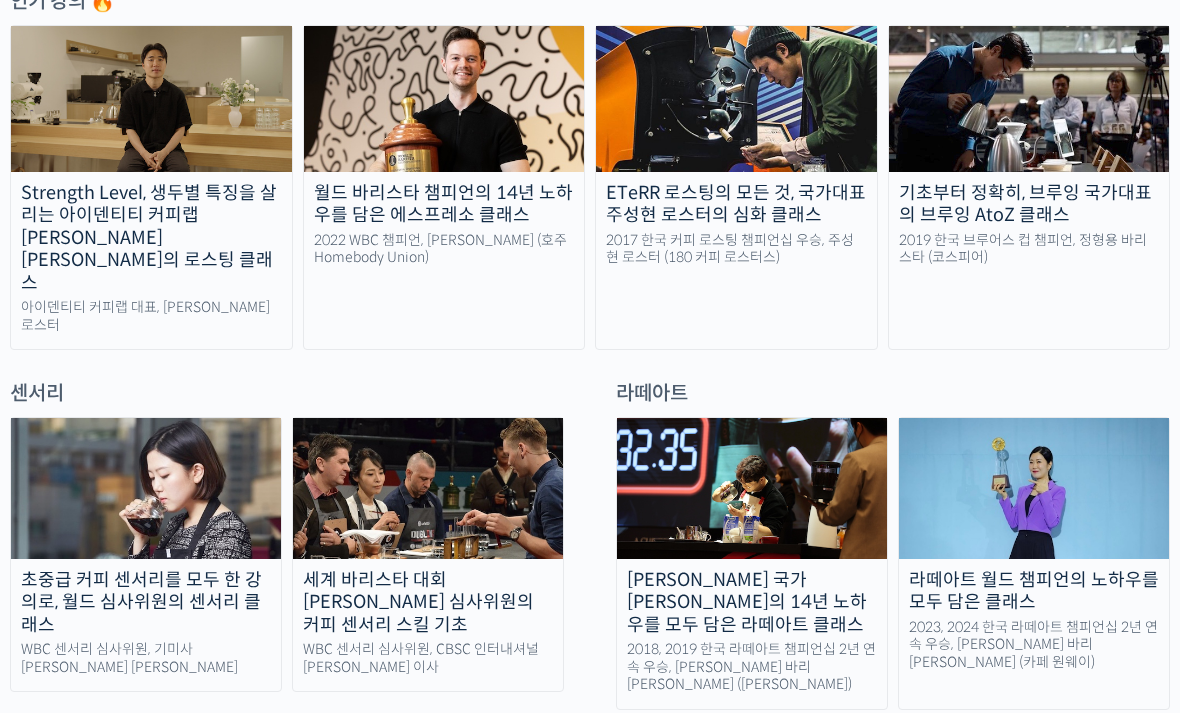 click on "세계 바리스타 대회 윤선희 심사위원의 커피 센서리 스킬 기초" at bounding box center [428, 603] 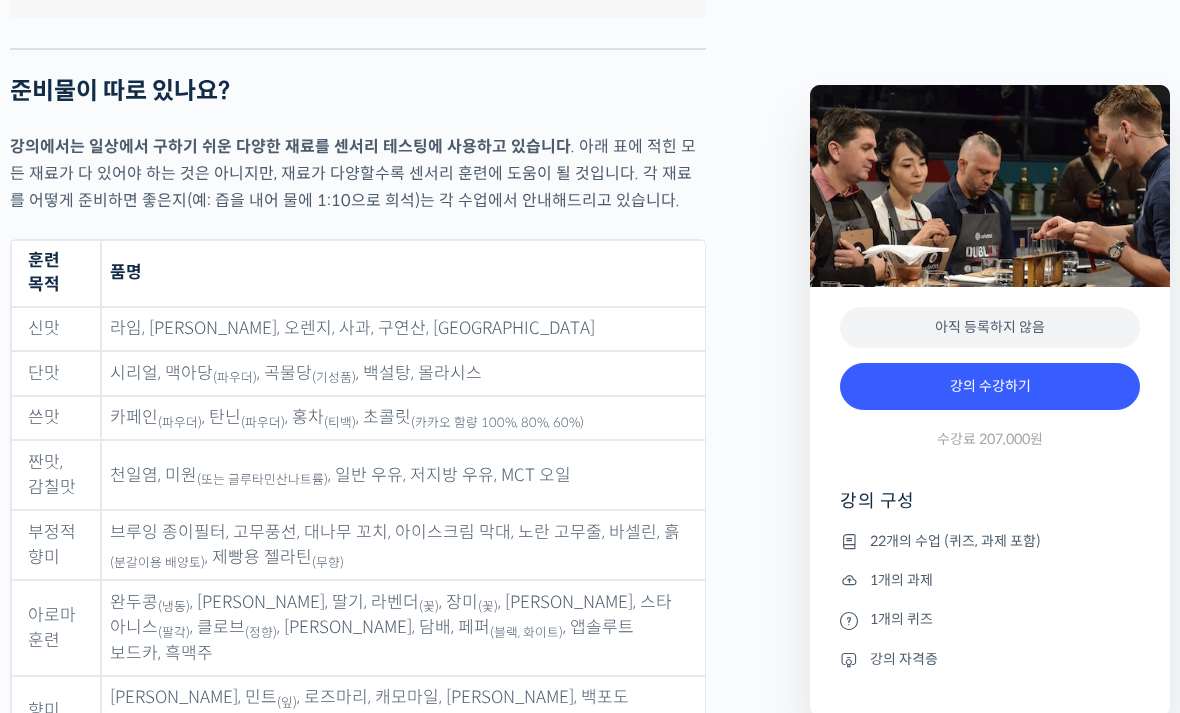 scroll, scrollTop: 8966, scrollLeft: 0, axis: vertical 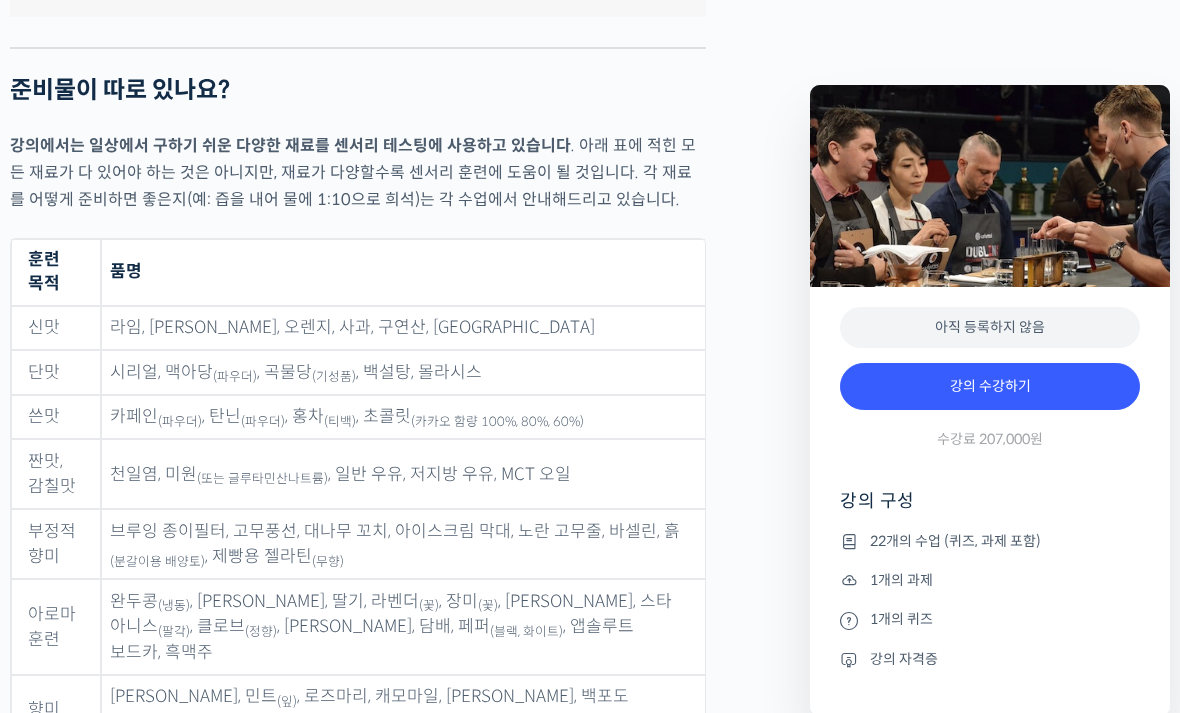 click on "커피는 컵노트가 다른 원두를 많이 비교해 보실수록 좋습니다.  강의 영상에서는 아래 원두들을 사용했으며, 각 수업에서 브루잉 추출 레시피를 안내해드리고 있습니다." at bounding box center [358, 824] 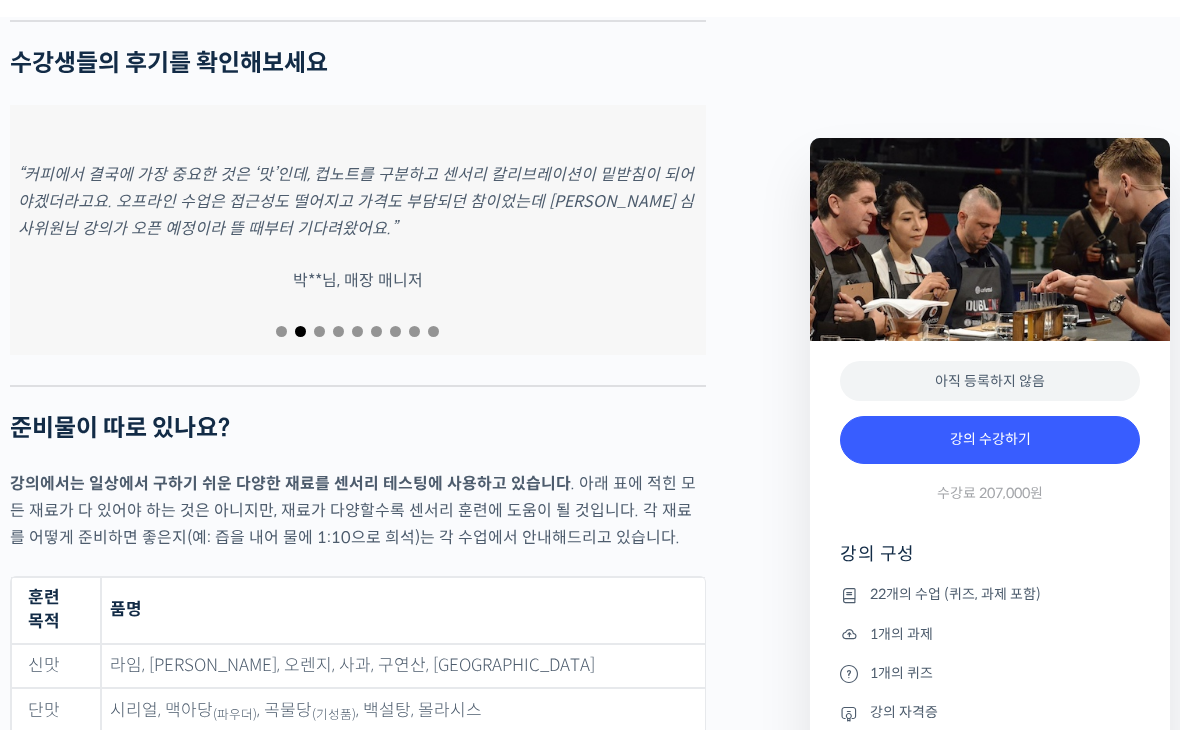 scroll, scrollTop: 8643, scrollLeft: 0, axis: vertical 